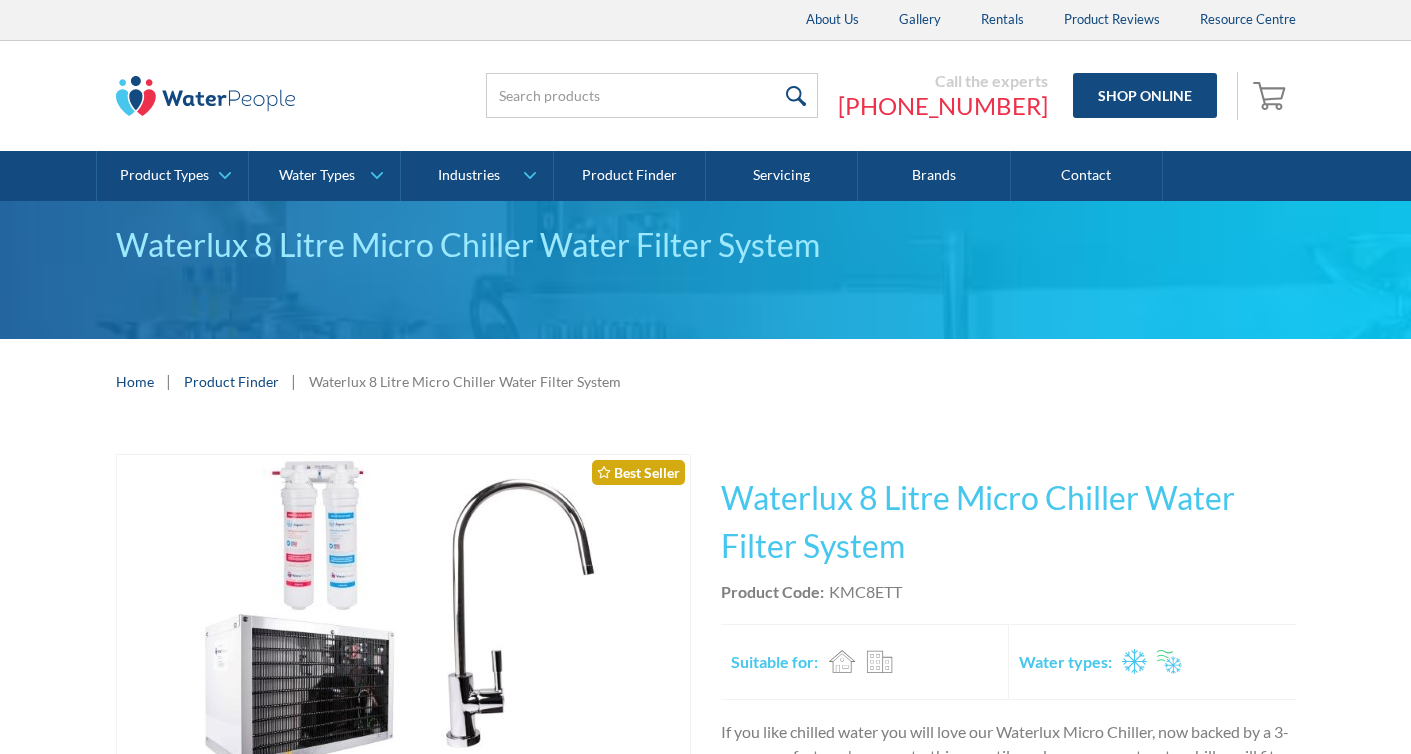 scroll, scrollTop: 133, scrollLeft: 0, axis: vertical 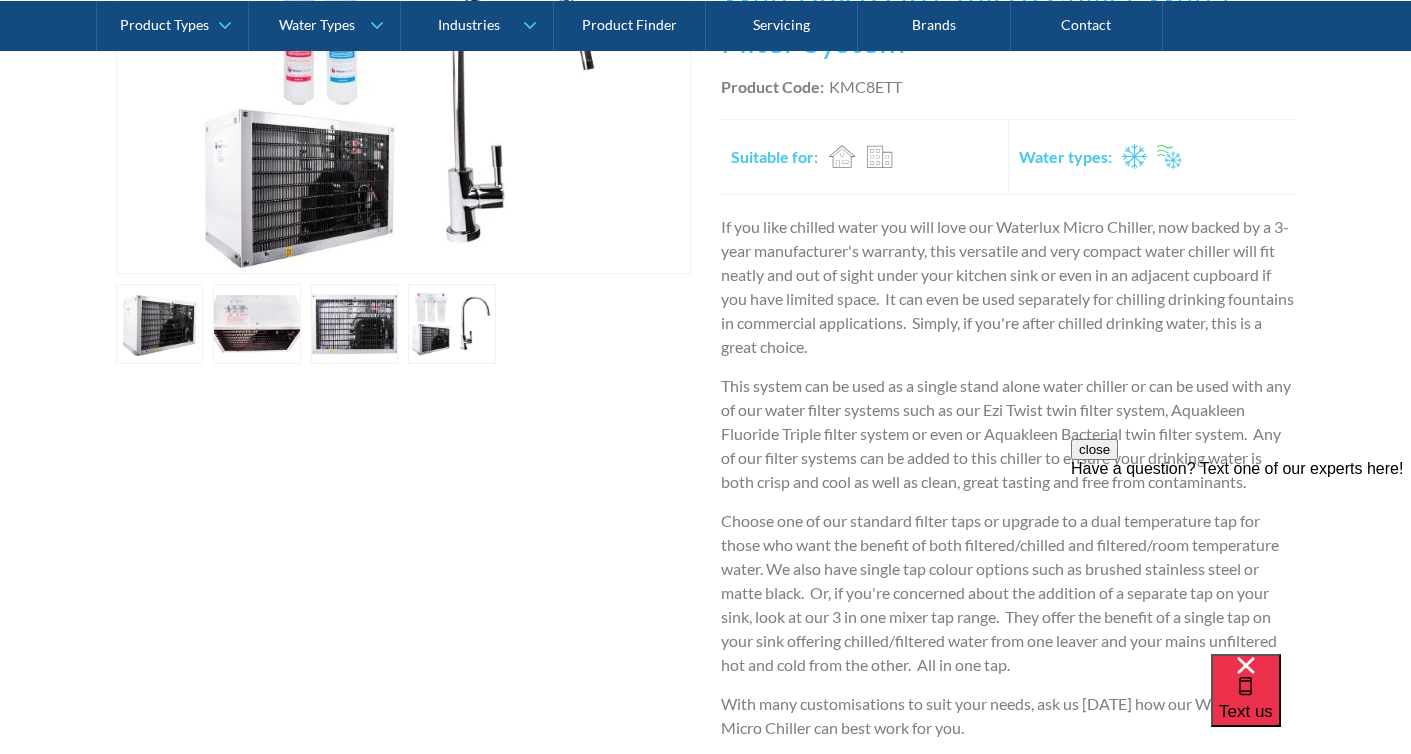 click at bounding box center (160, 324) 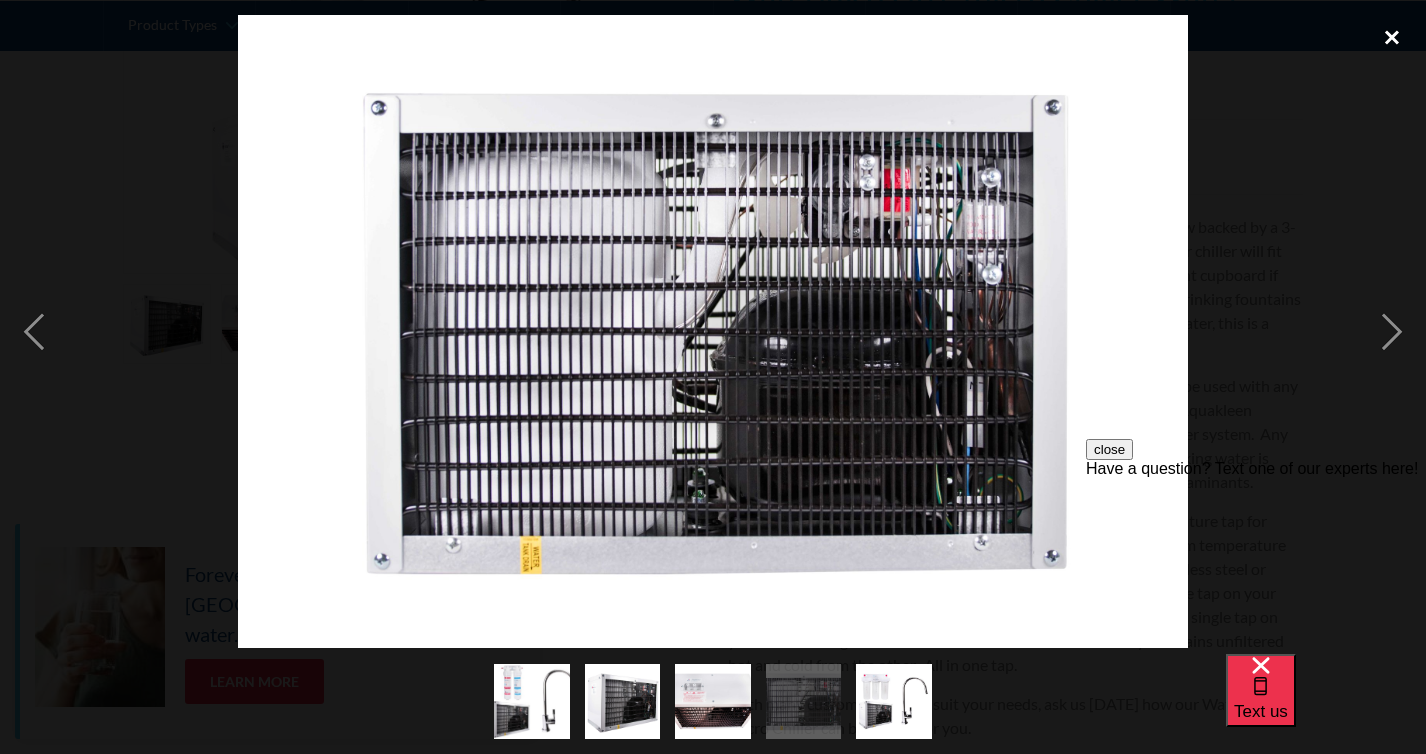 click at bounding box center (1392, 37) 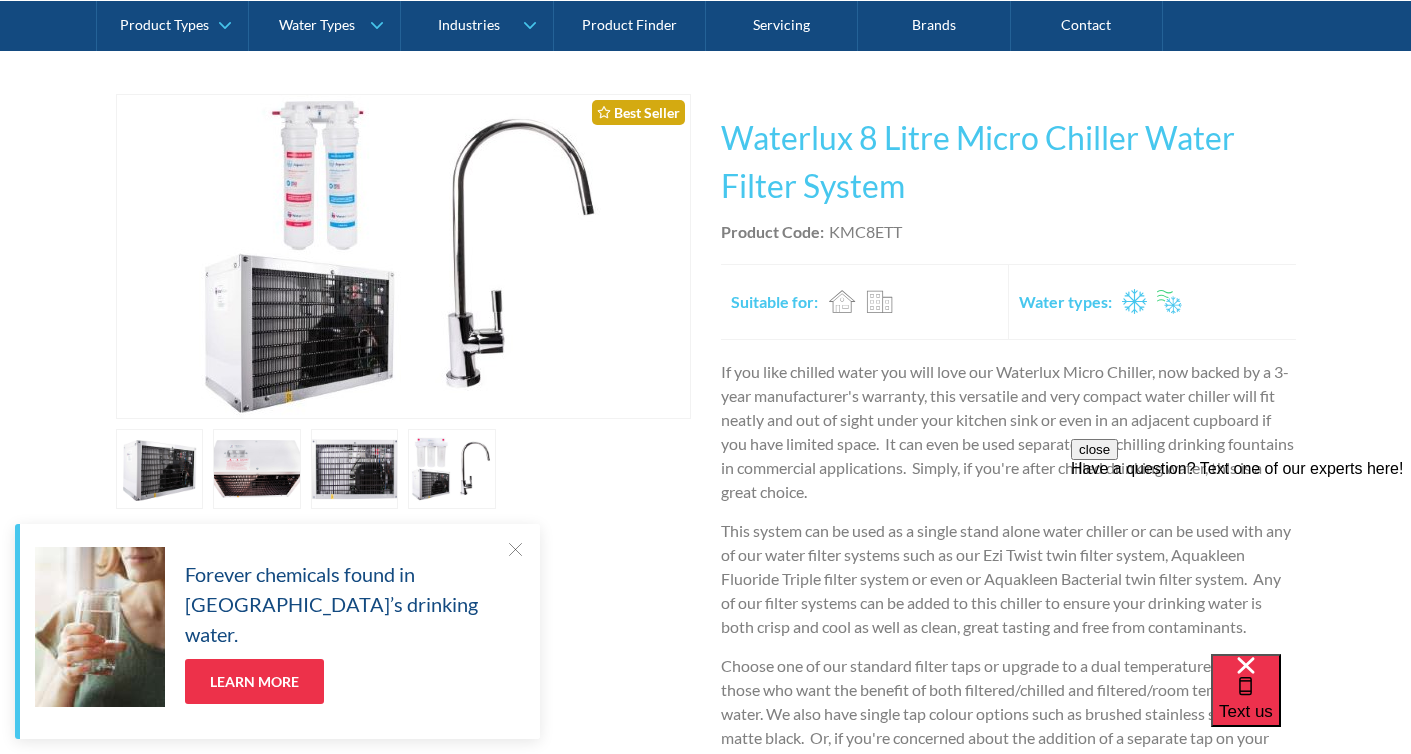 scroll, scrollTop: 0, scrollLeft: 0, axis: both 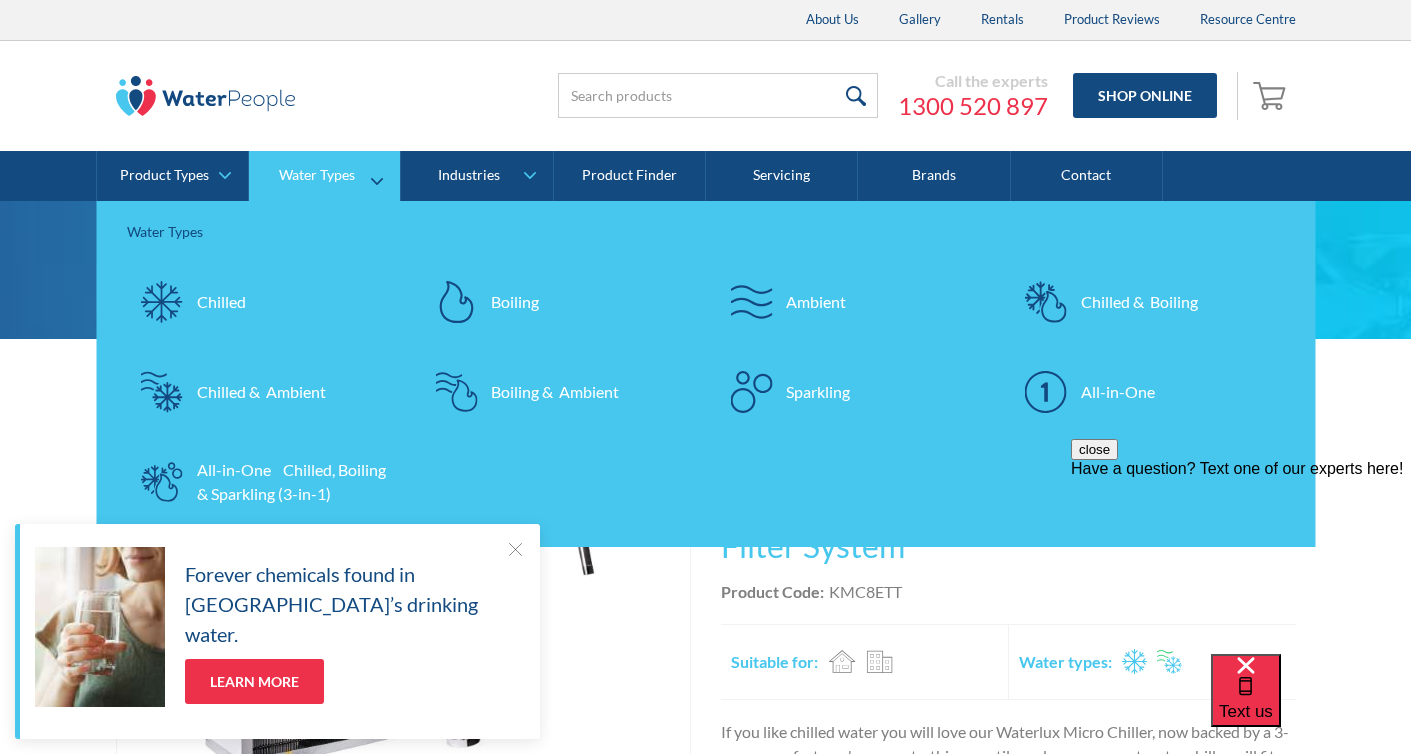 click on "Ambient" at bounding box center (816, 302) 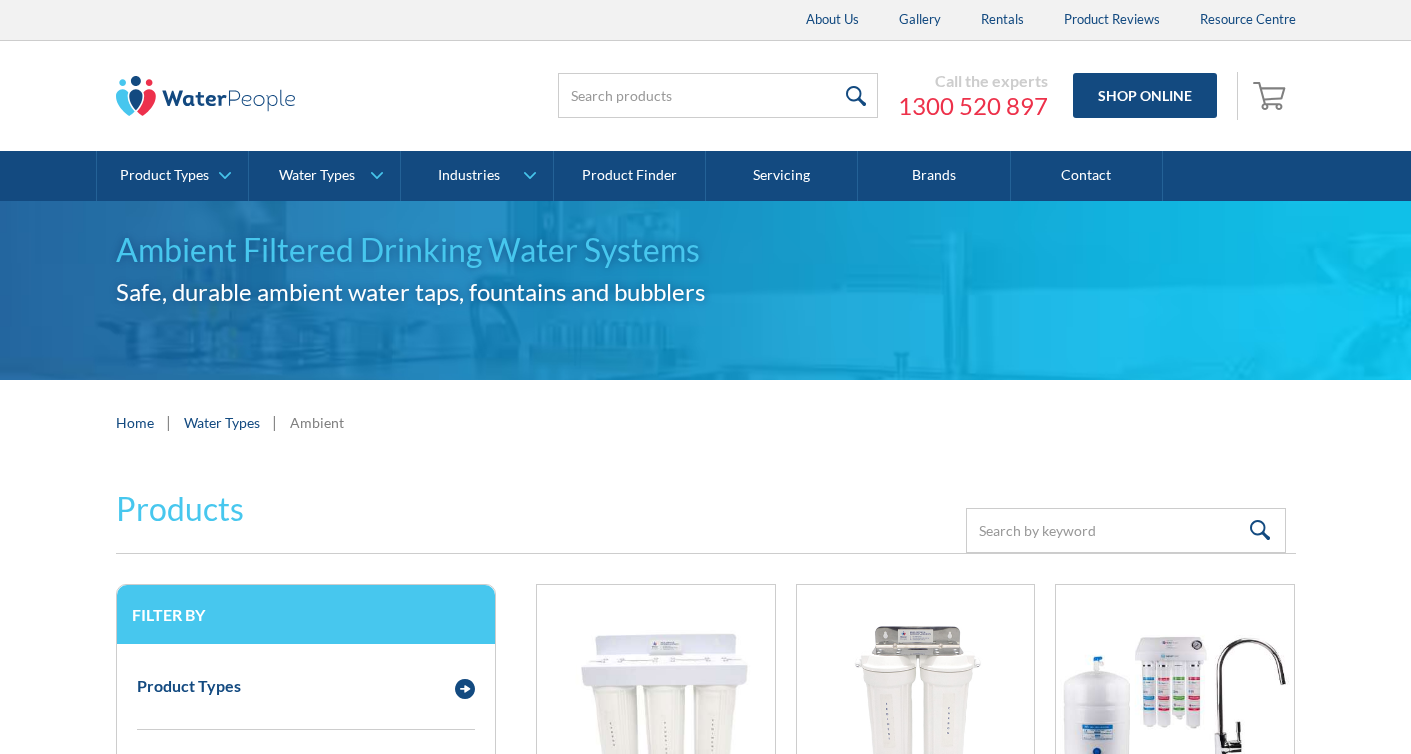 scroll, scrollTop: 0, scrollLeft: 0, axis: both 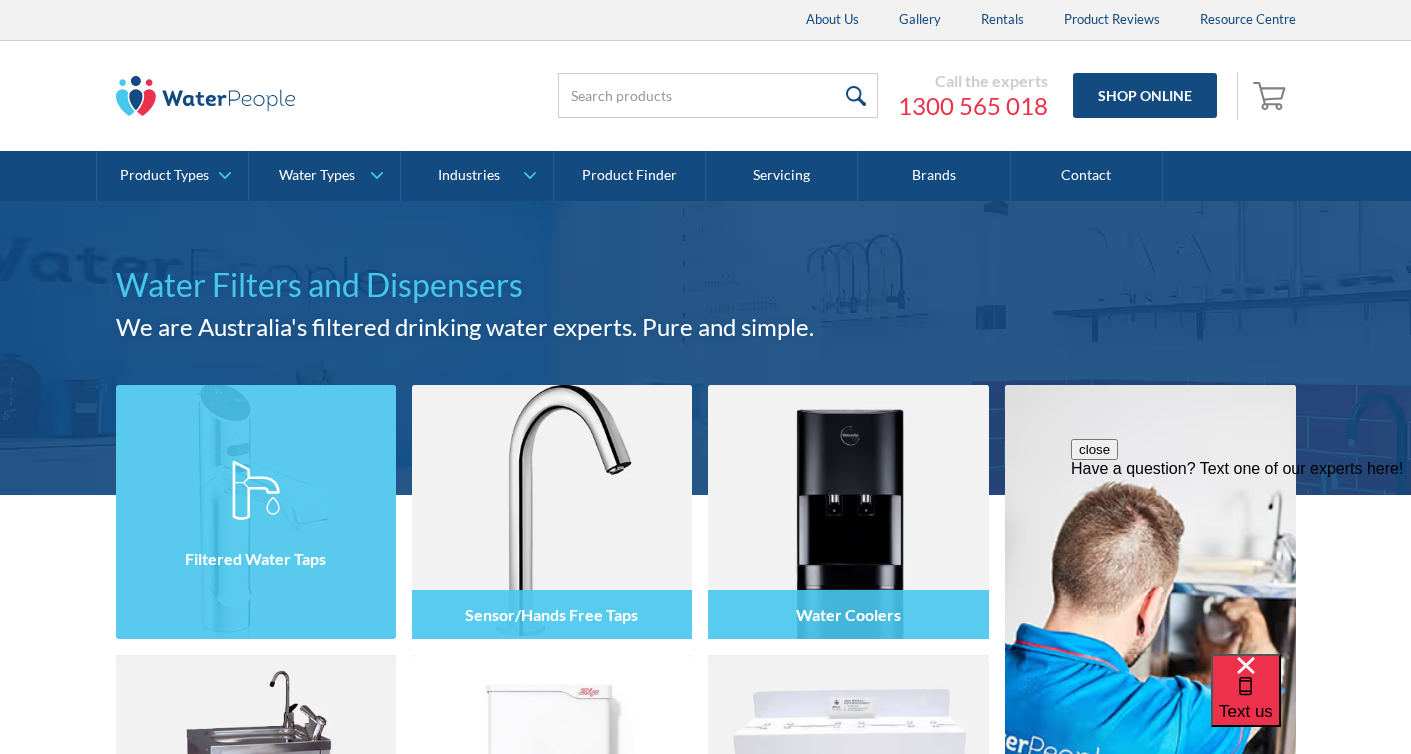 click at bounding box center (256, 512) 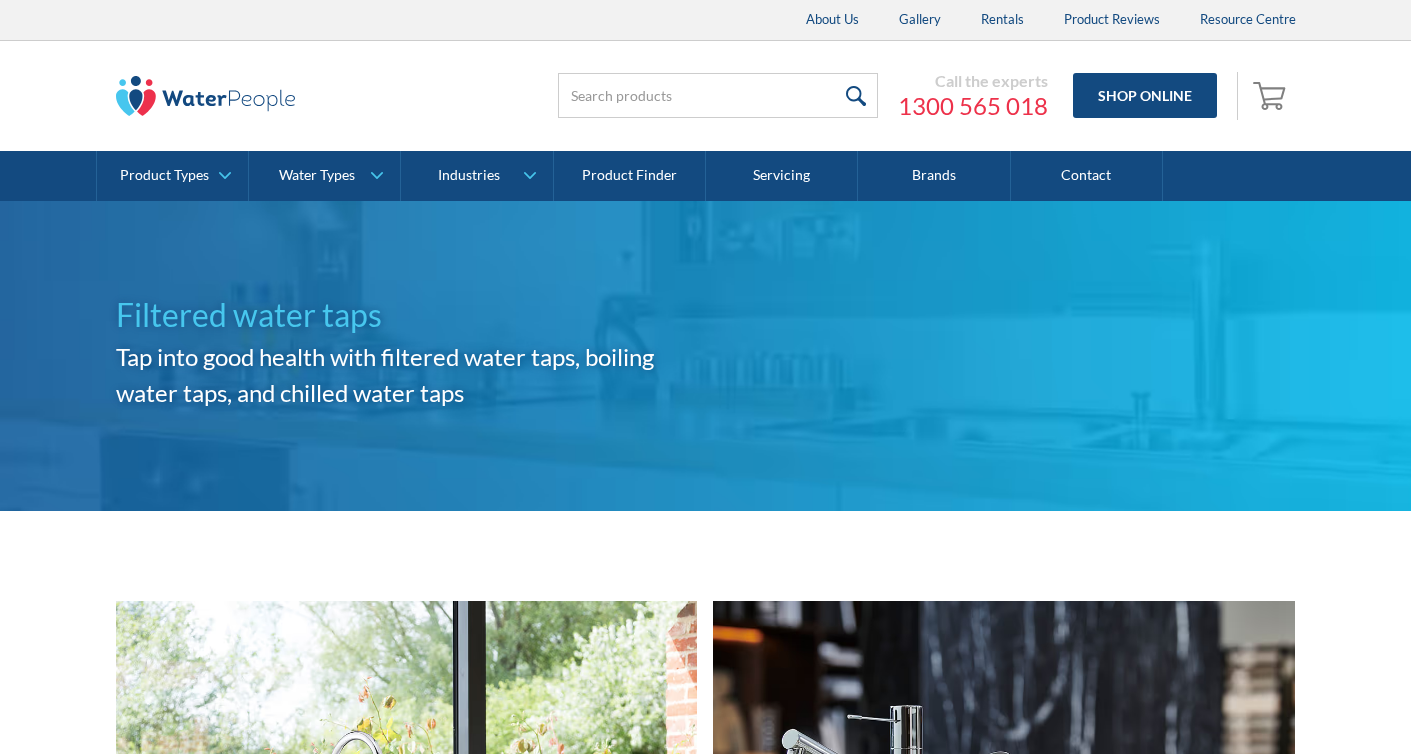 scroll, scrollTop: 0, scrollLeft: 0, axis: both 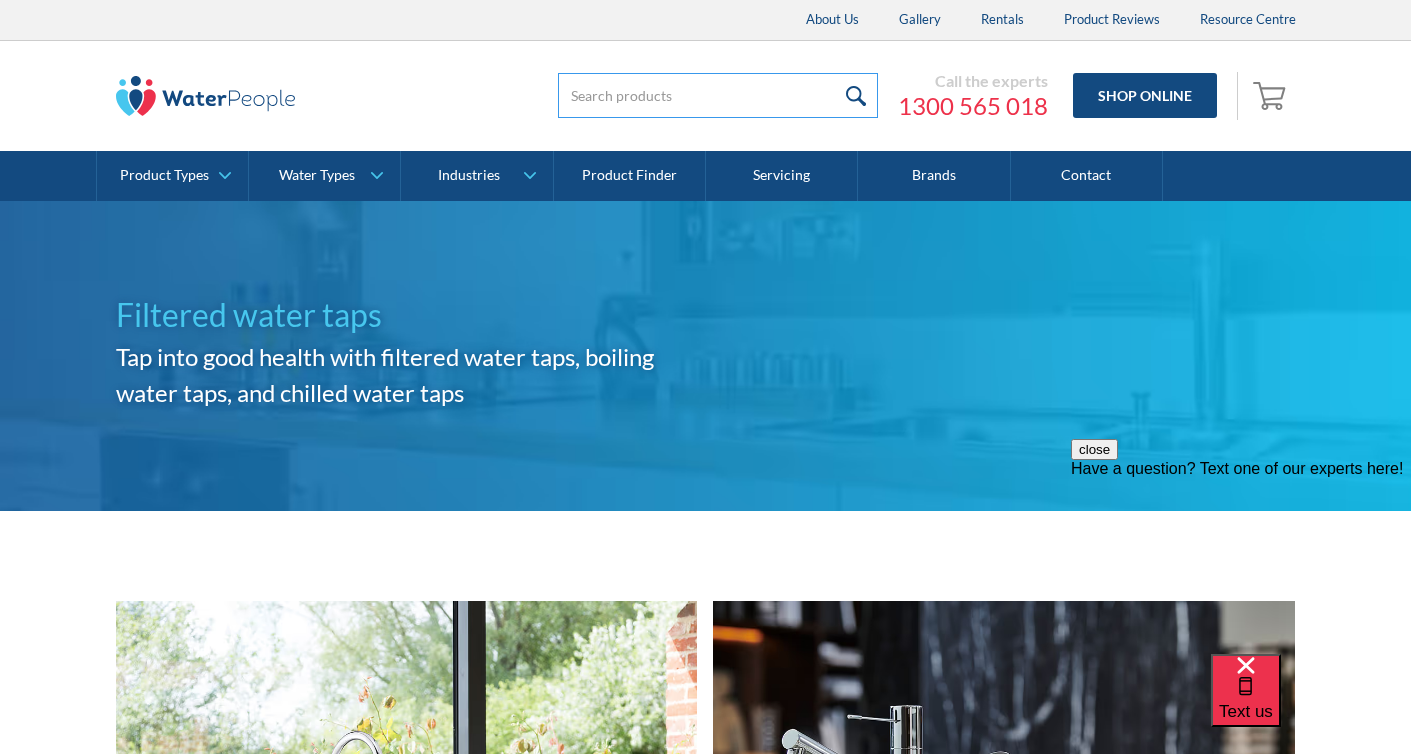 click at bounding box center [718, 95] 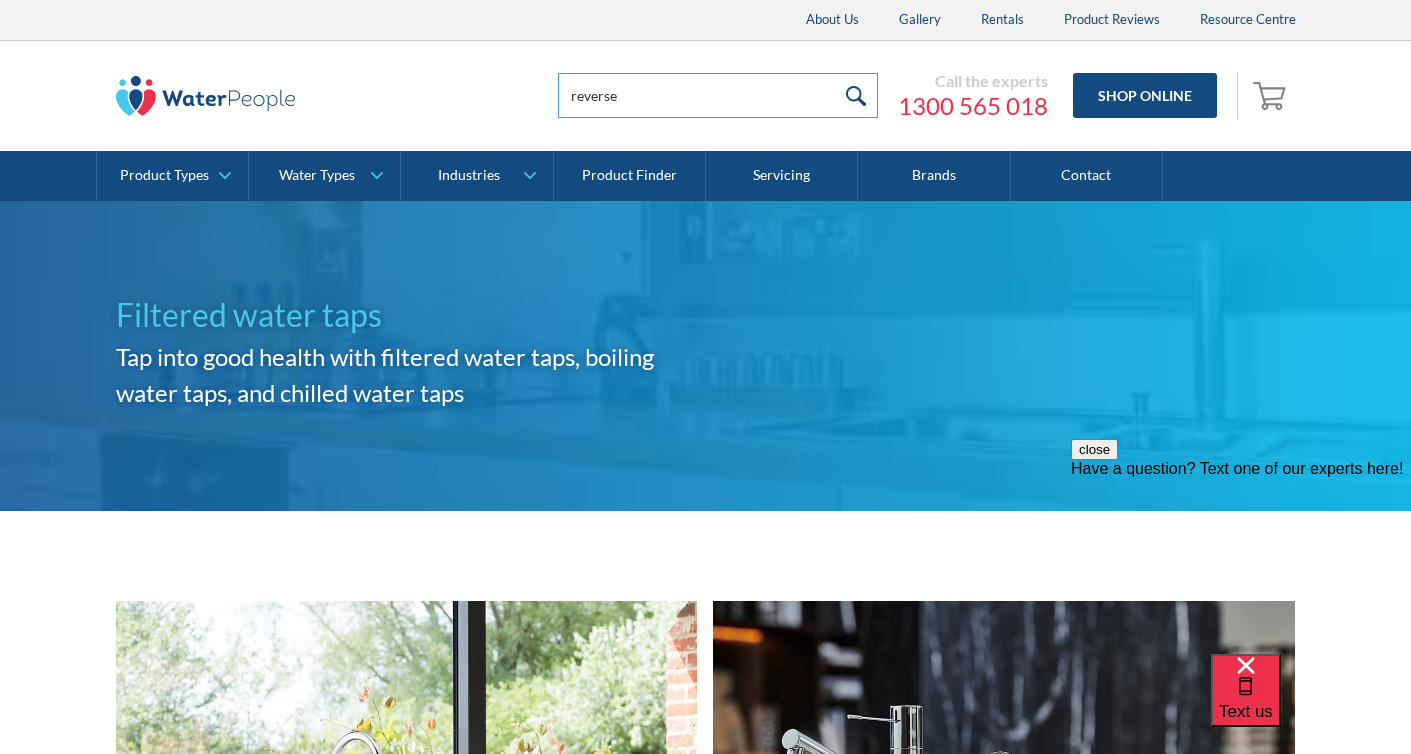 type on "reverse" 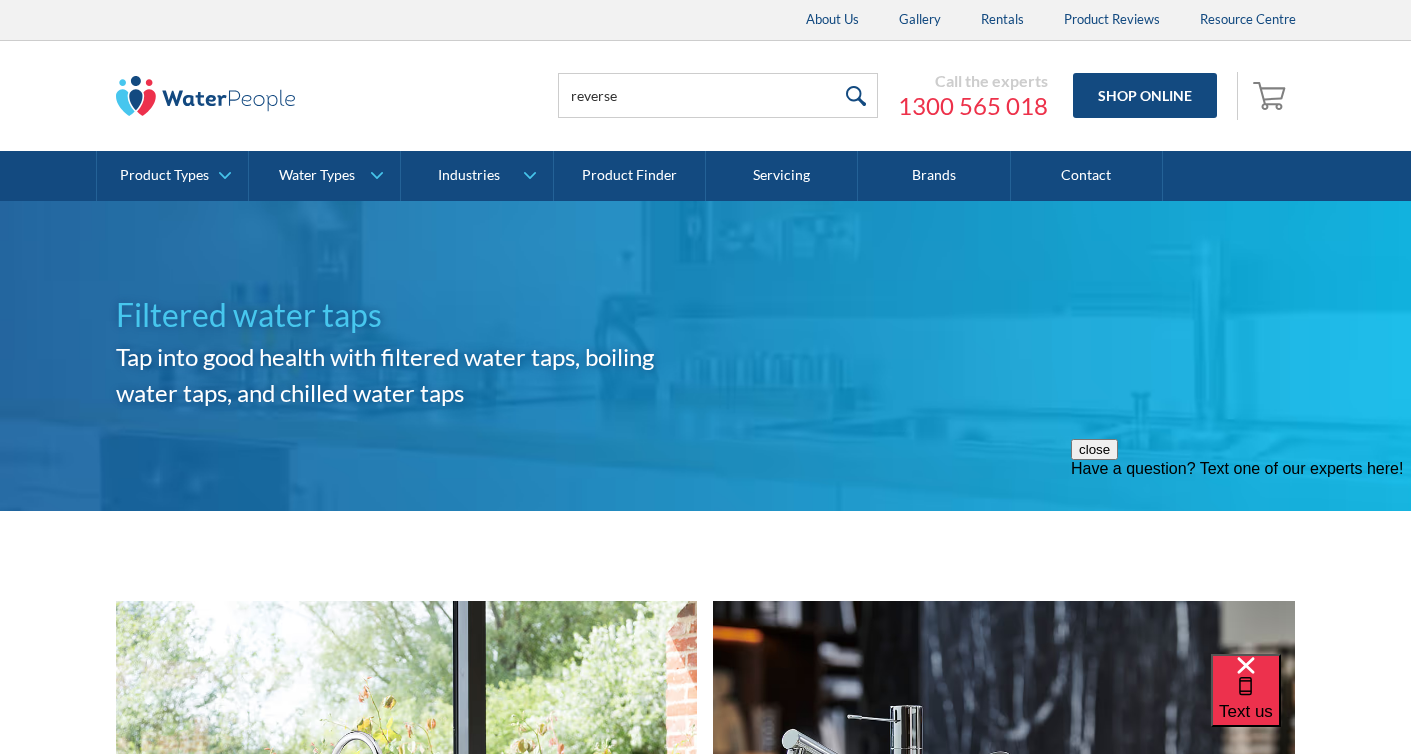 click at bounding box center [856, 95] 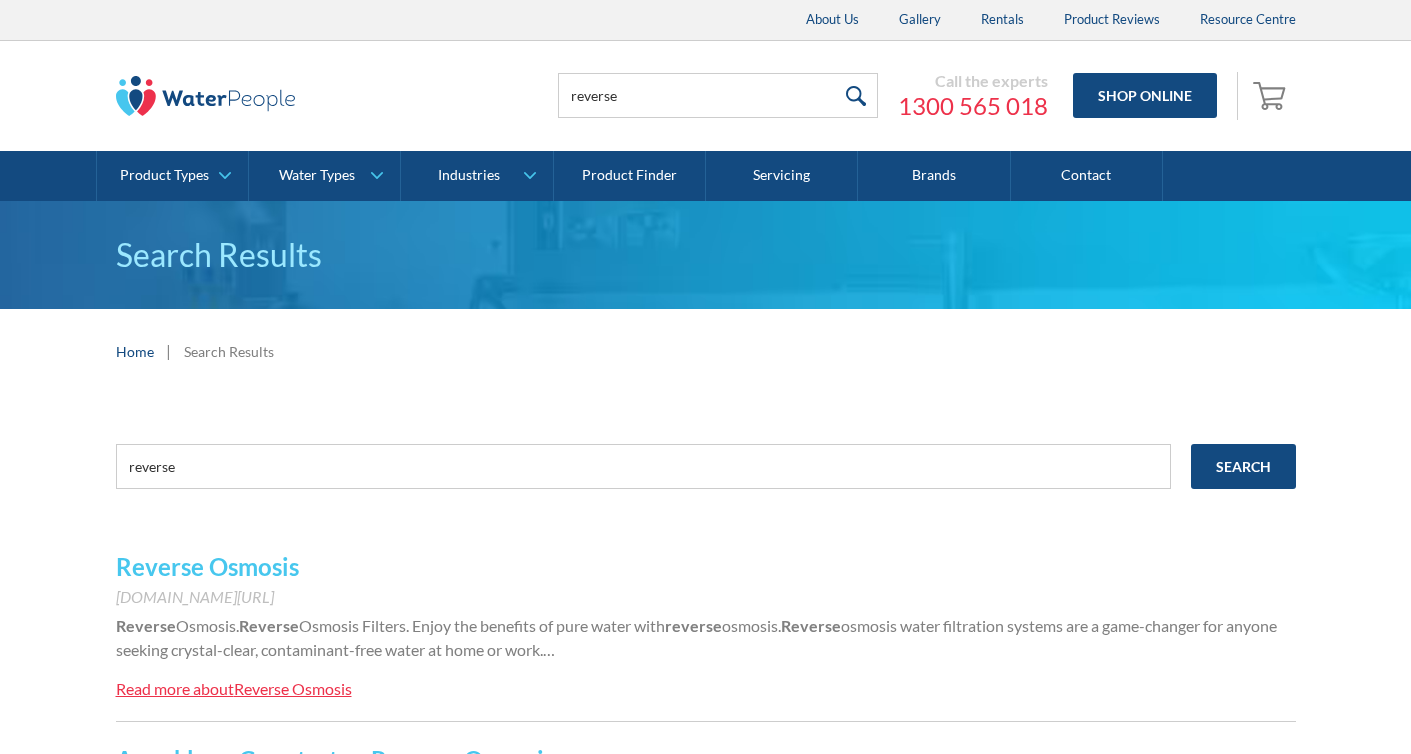 scroll, scrollTop: 0, scrollLeft: 0, axis: both 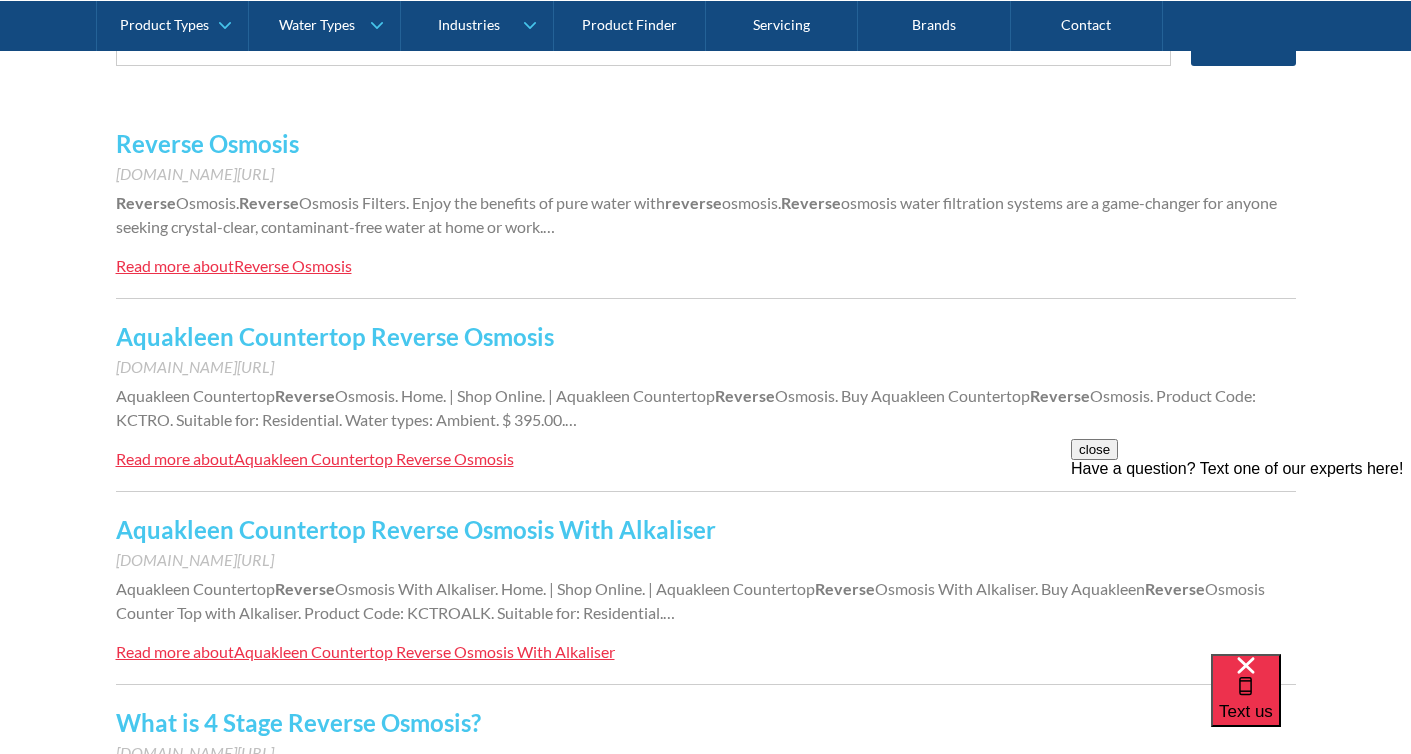 click on "Reverse Osmosis" at bounding box center [293, 265] 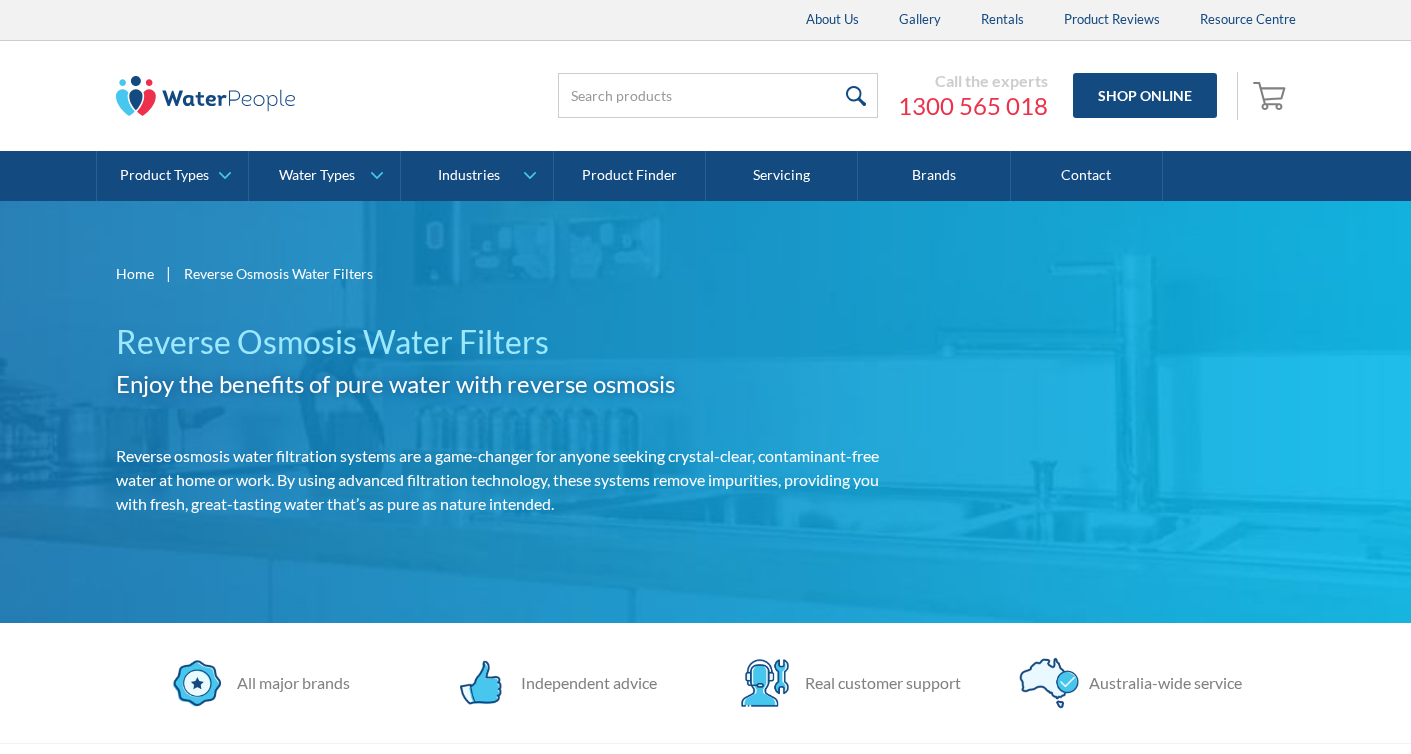 scroll, scrollTop: 0, scrollLeft: 0, axis: both 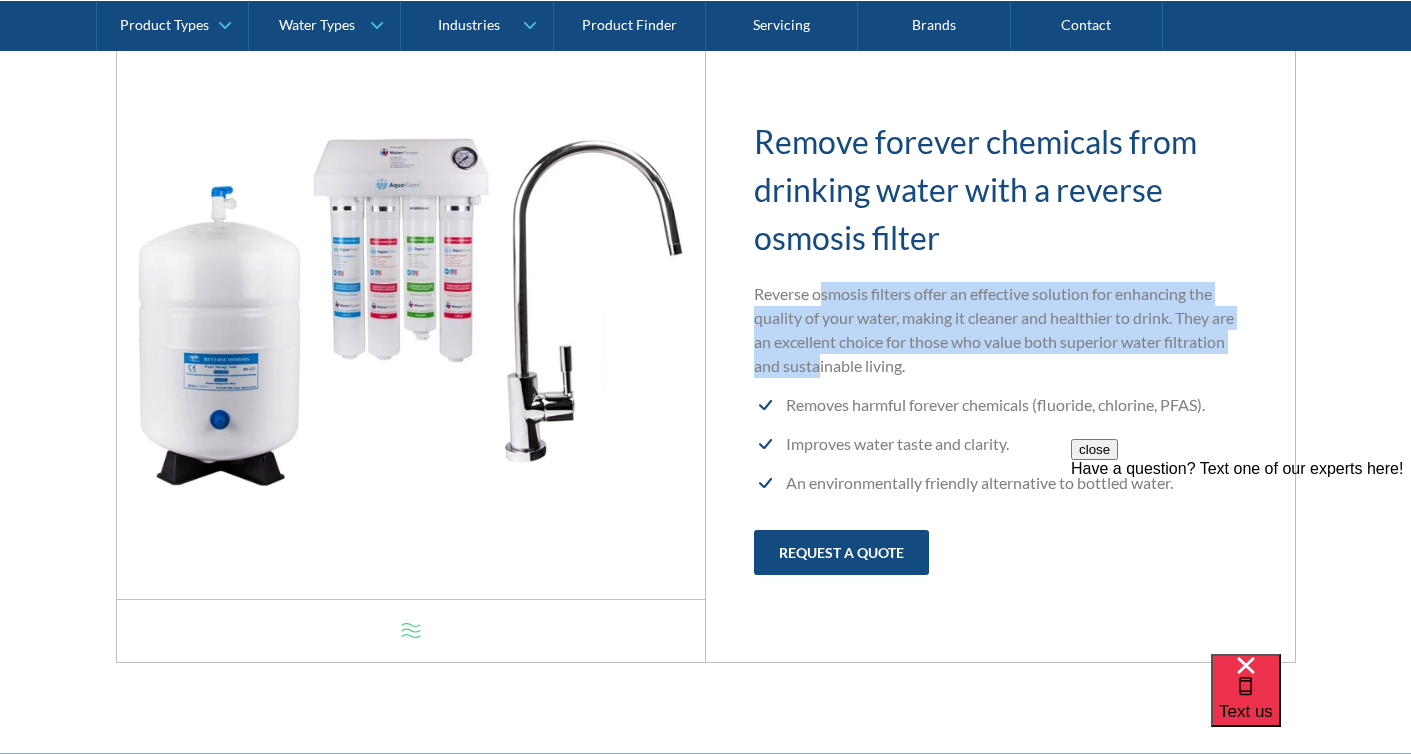 drag, startPoint x: 833, startPoint y: 328, endPoint x: 897, endPoint y: 400, distance: 96.332756 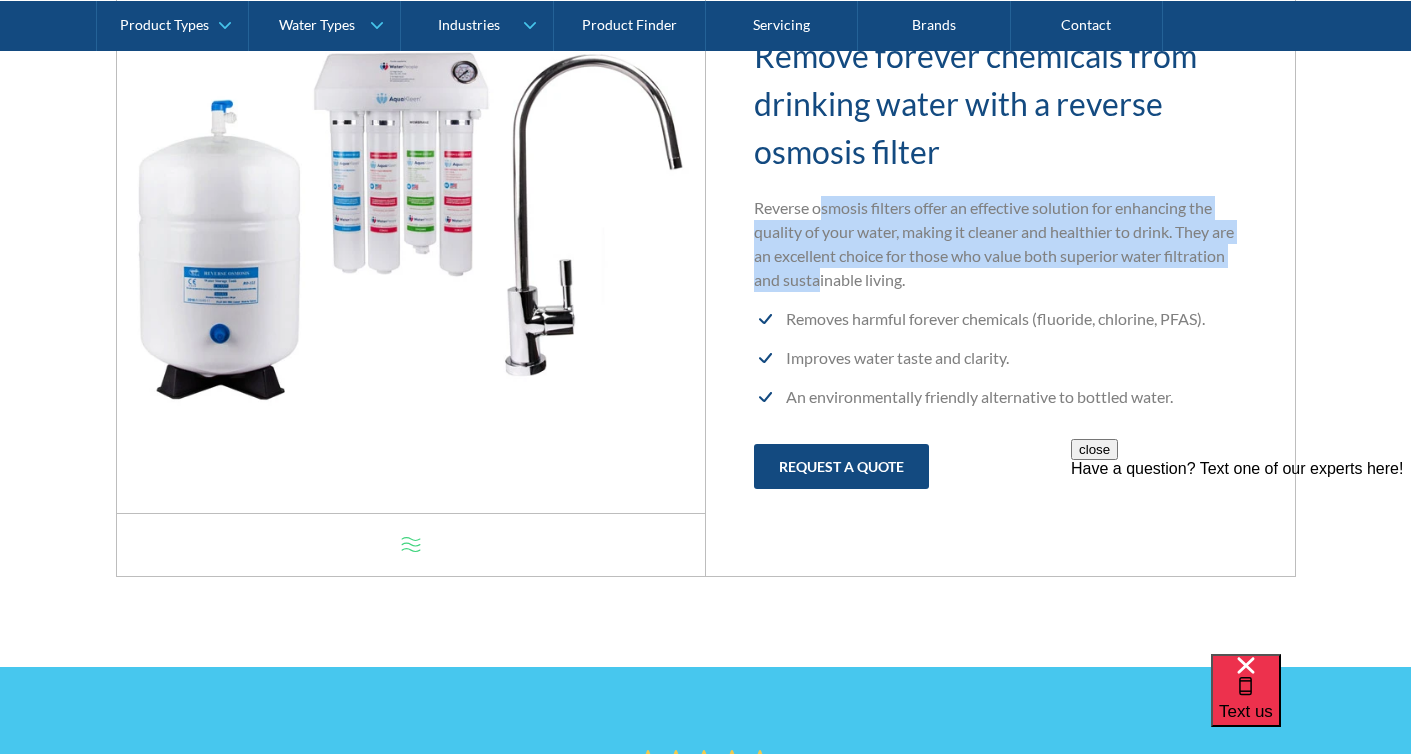 scroll, scrollTop: 951, scrollLeft: 0, axis: vertical 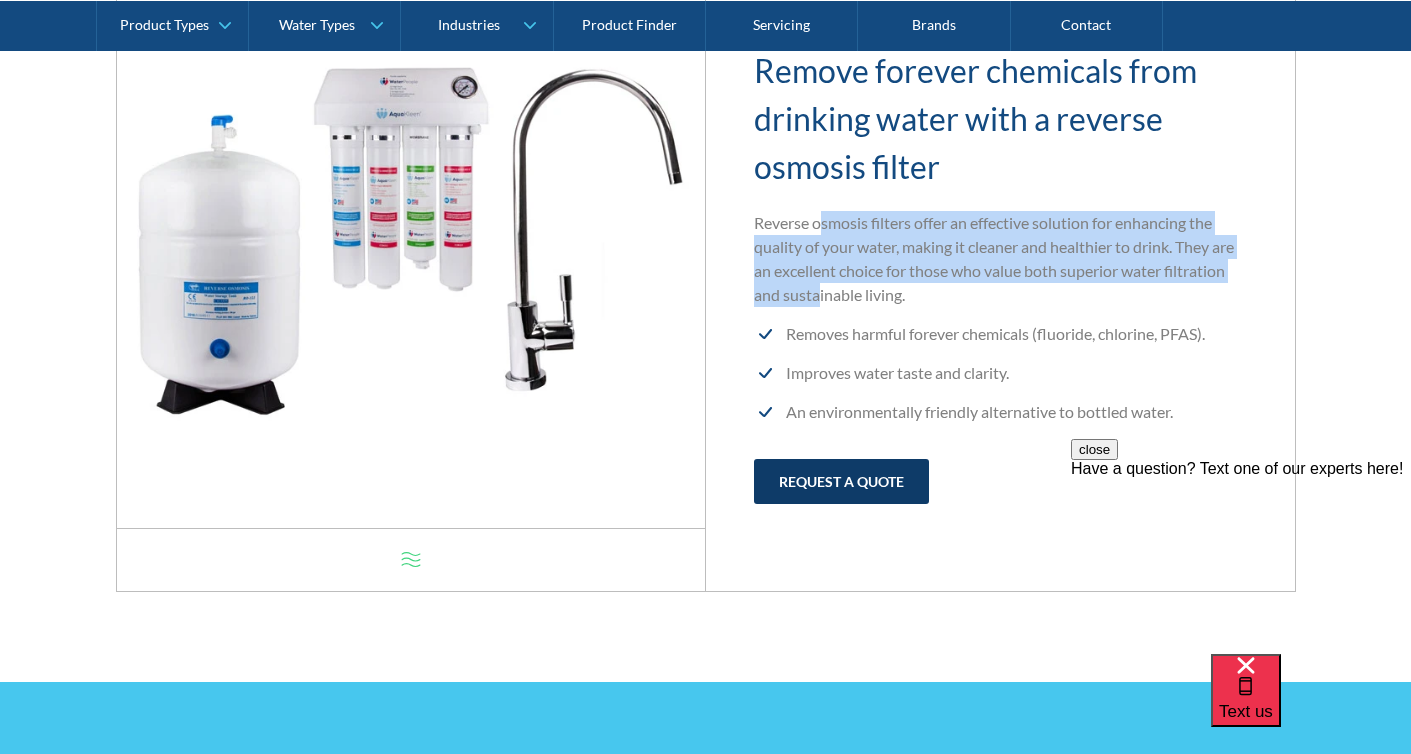 click on "request a quote" at bounding box center [841, 481] 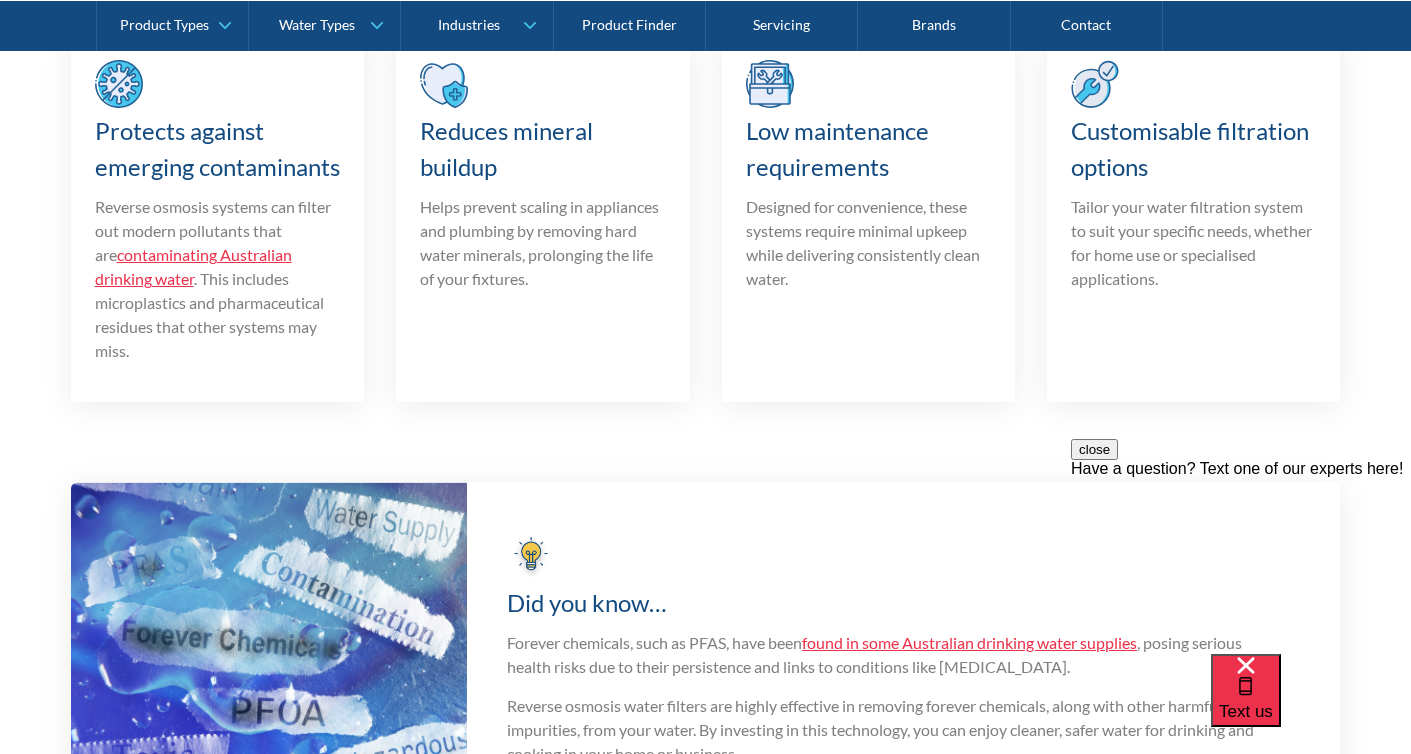 scroll, scrollTop: 2388, scrollLeft: 0, axis: vertical 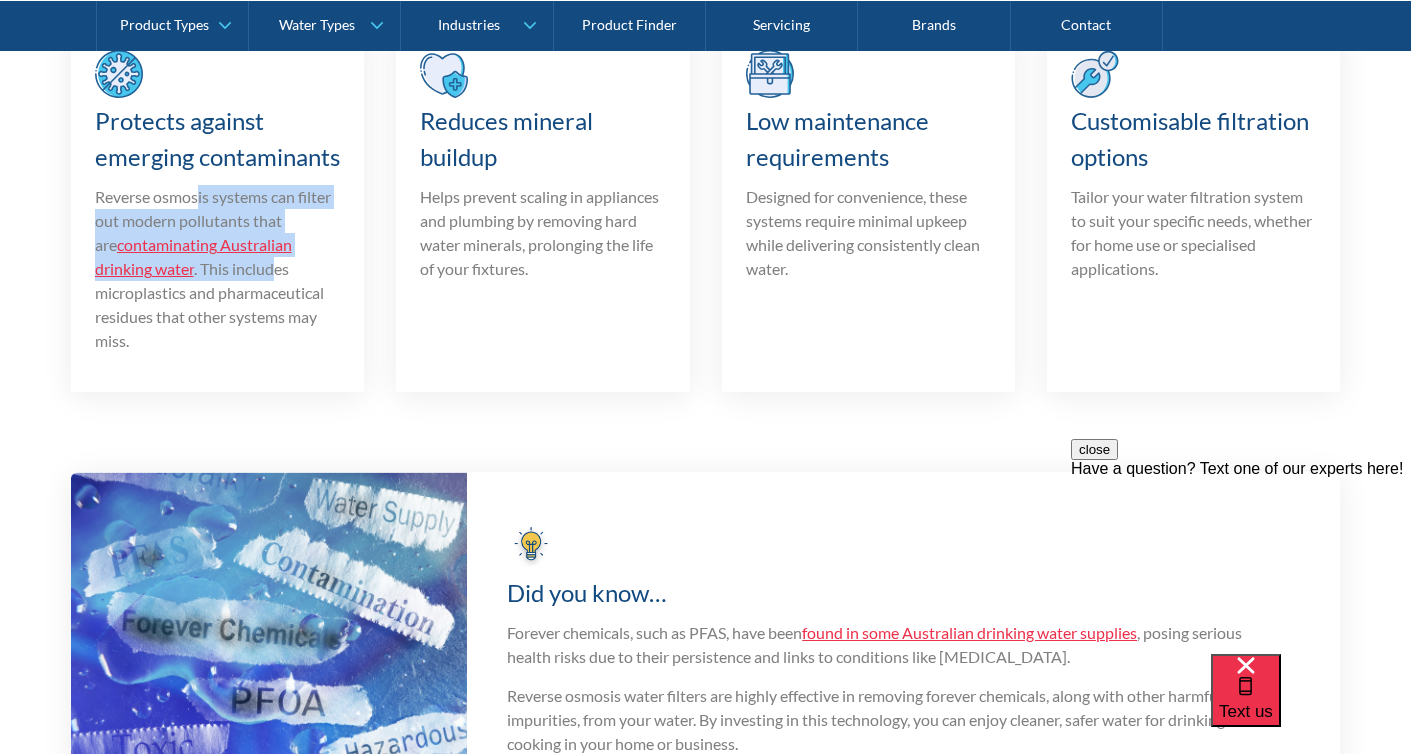 drag, startPoint x: 207, startPoint y: 458, endPoint x: 285, endPoint y: 528, distance: 104.80458 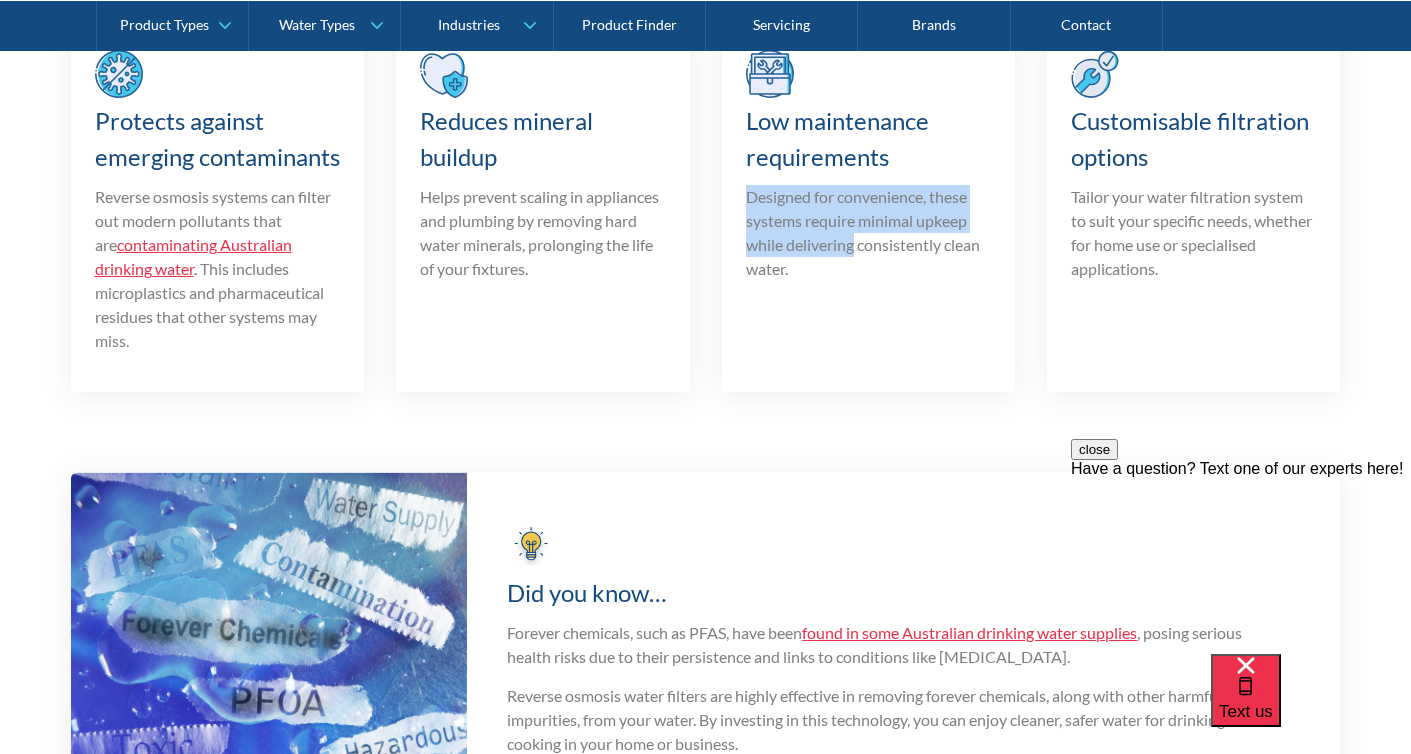 drag, startPoint x: 846, startPoint y: 406, endPoint x: 862, endPoint y: 465, distance: 61.13101 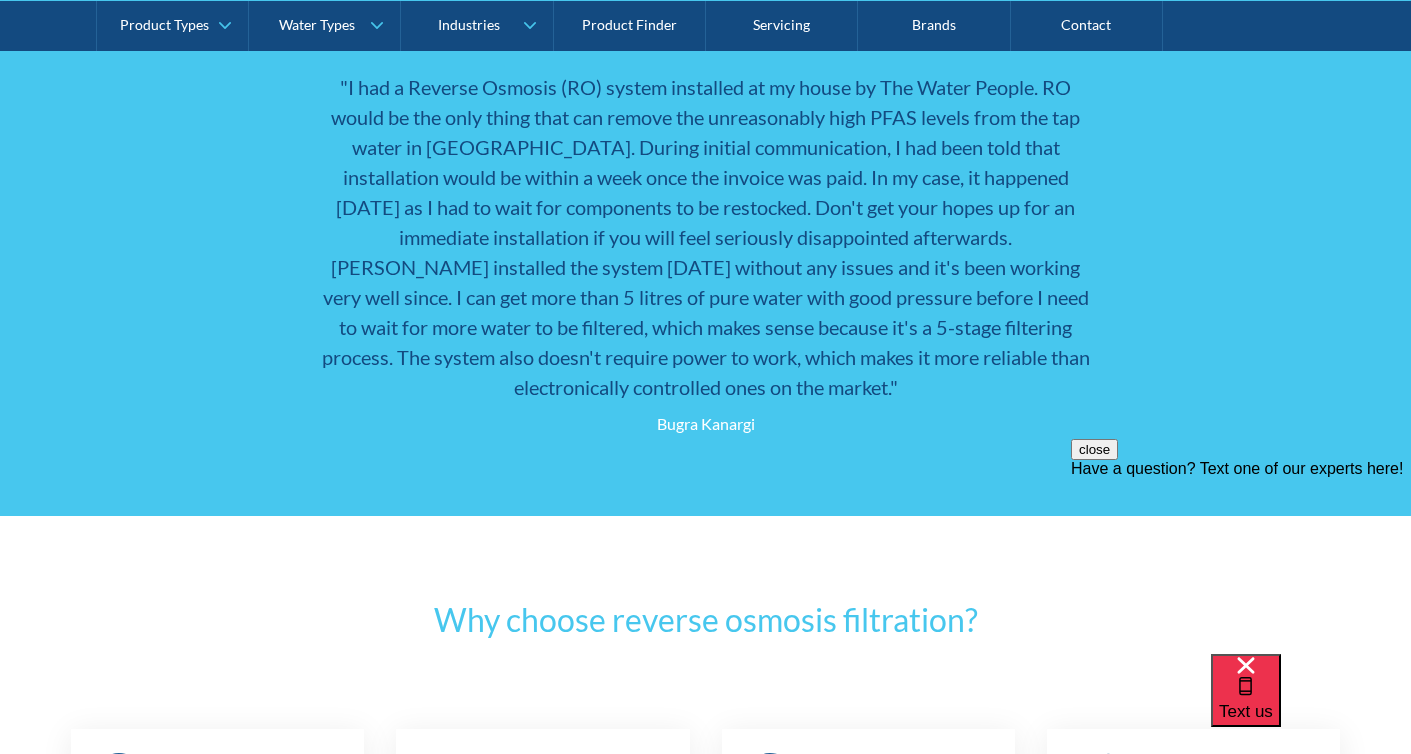 scroll, scrollTop: 1686, scrollLeft: 0, axis: vertical 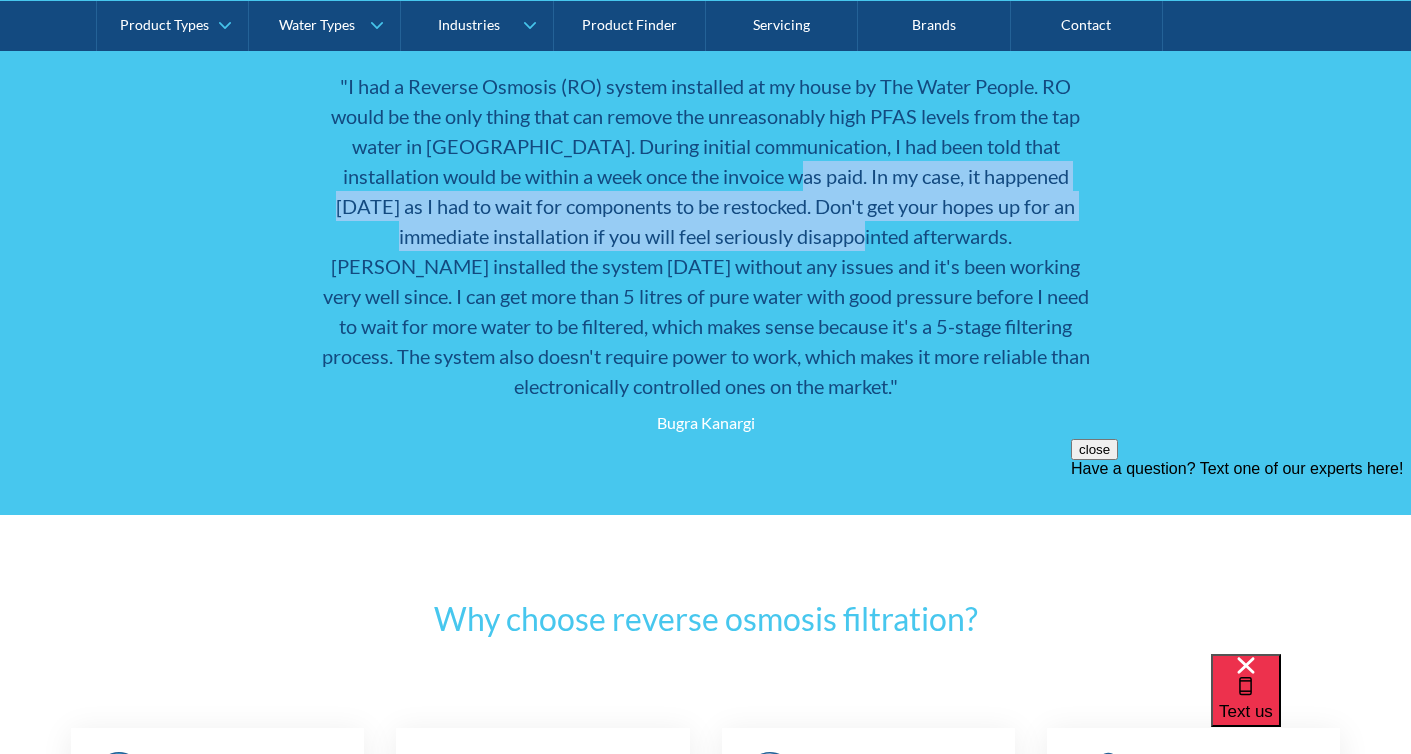 drag, startPoint x: 776, startPoint y: 254, endPoint x: 792, endPoint y: 349, distance: 96.337944 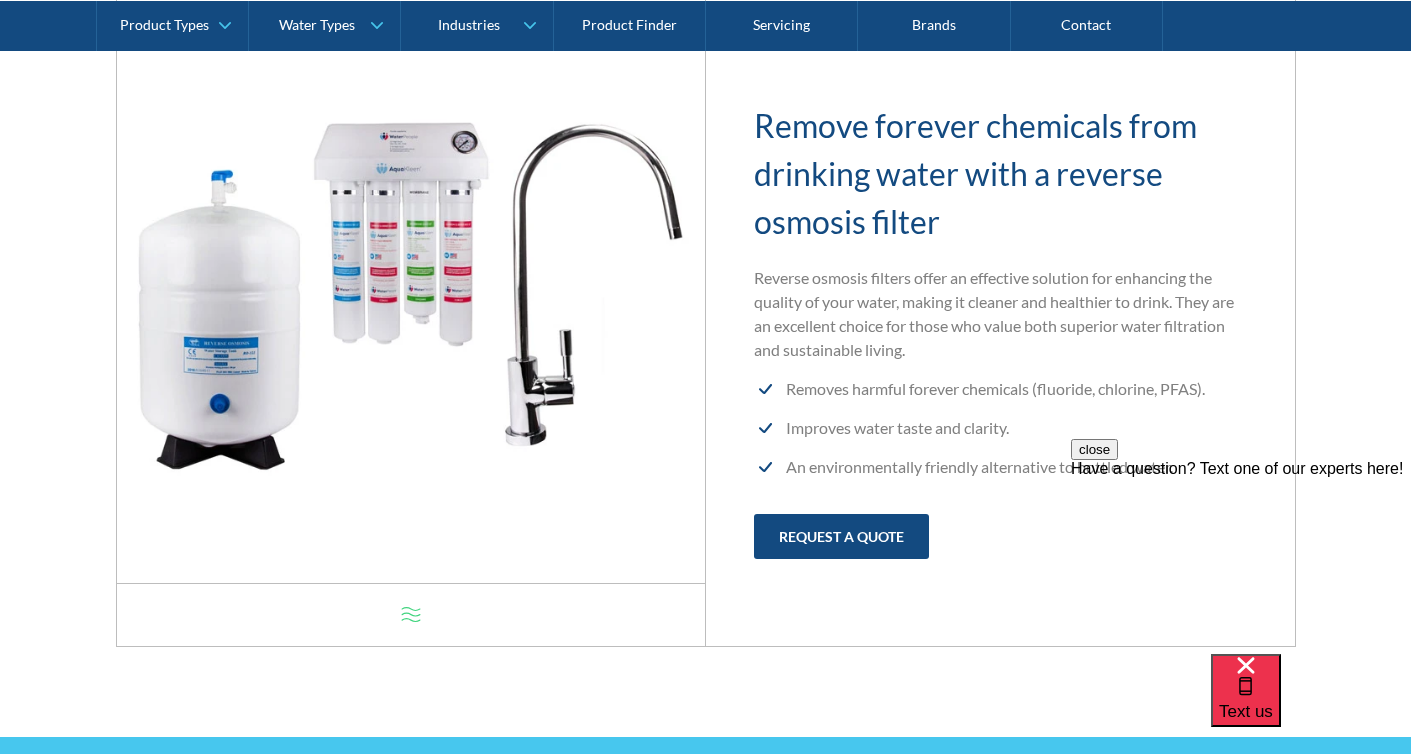 scroll, scrollTop: 898, scrollLeft: 0, axis: vertical 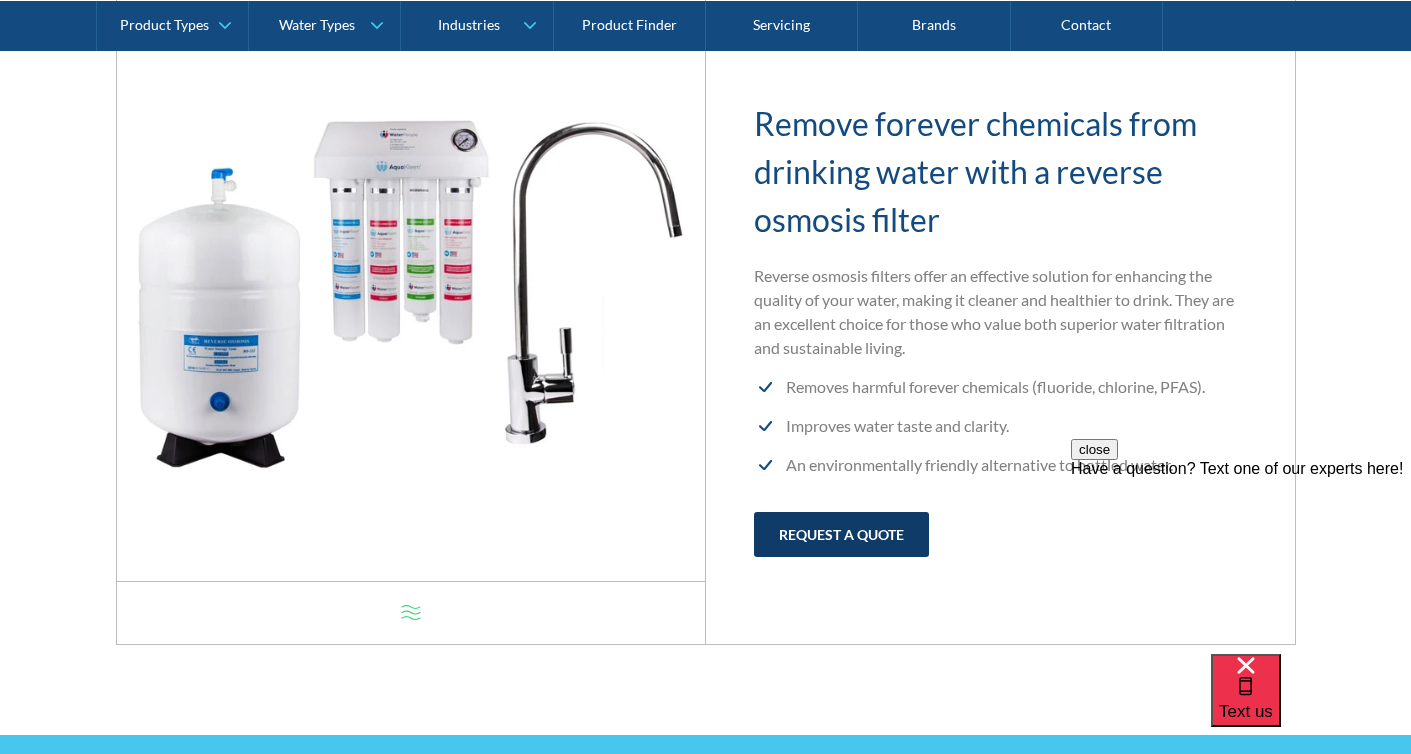click on "request a quote" at bounding box center (841, 534) 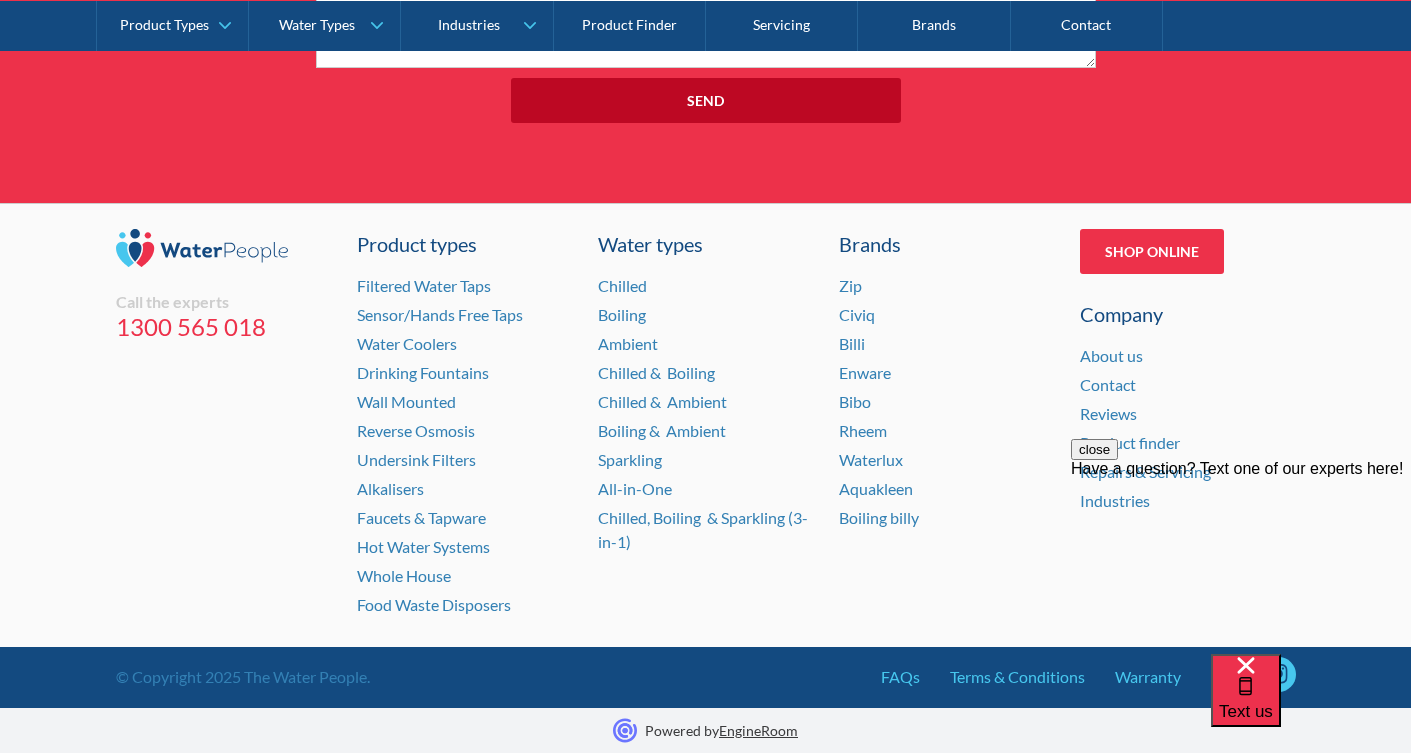 scroll, scrollTop: 14339, scrollLeft: 0, axis: vertical 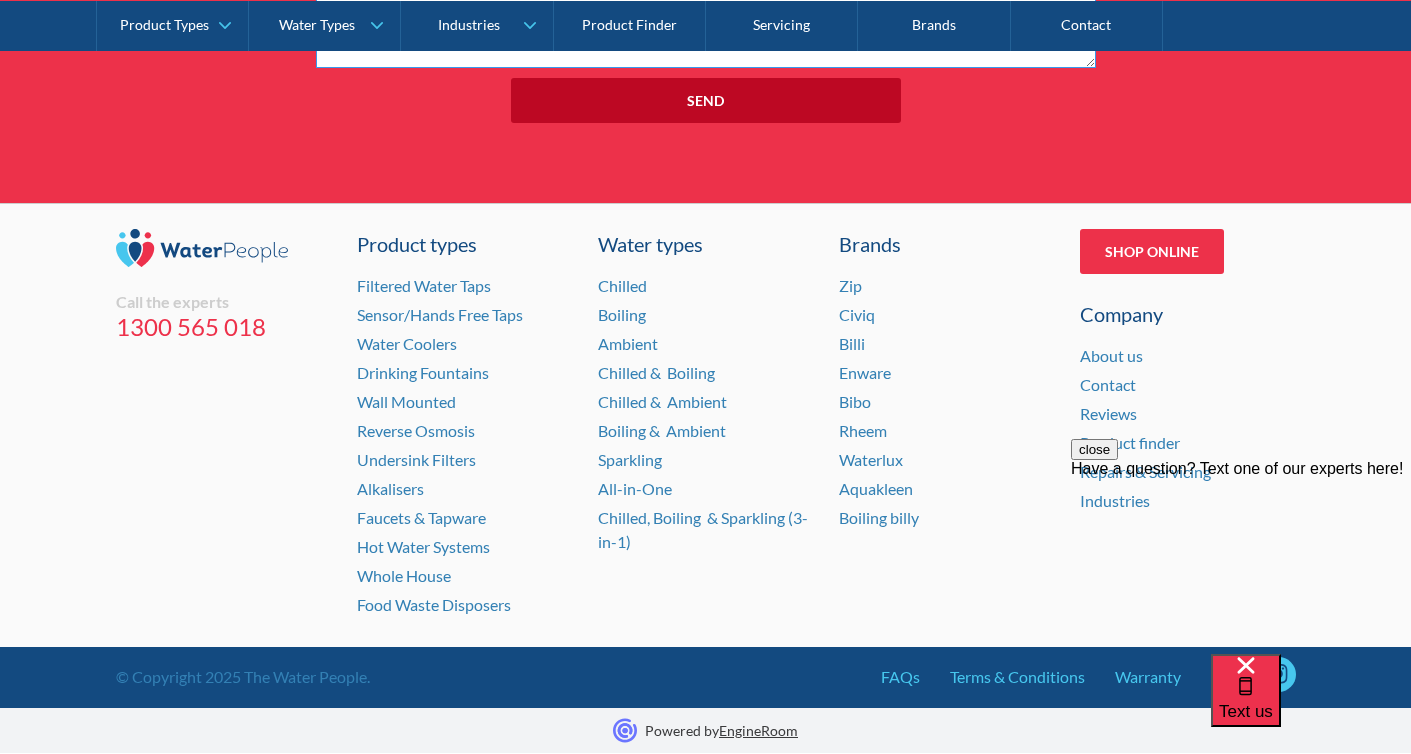 click on "Message" at bounding box center (706, -2) 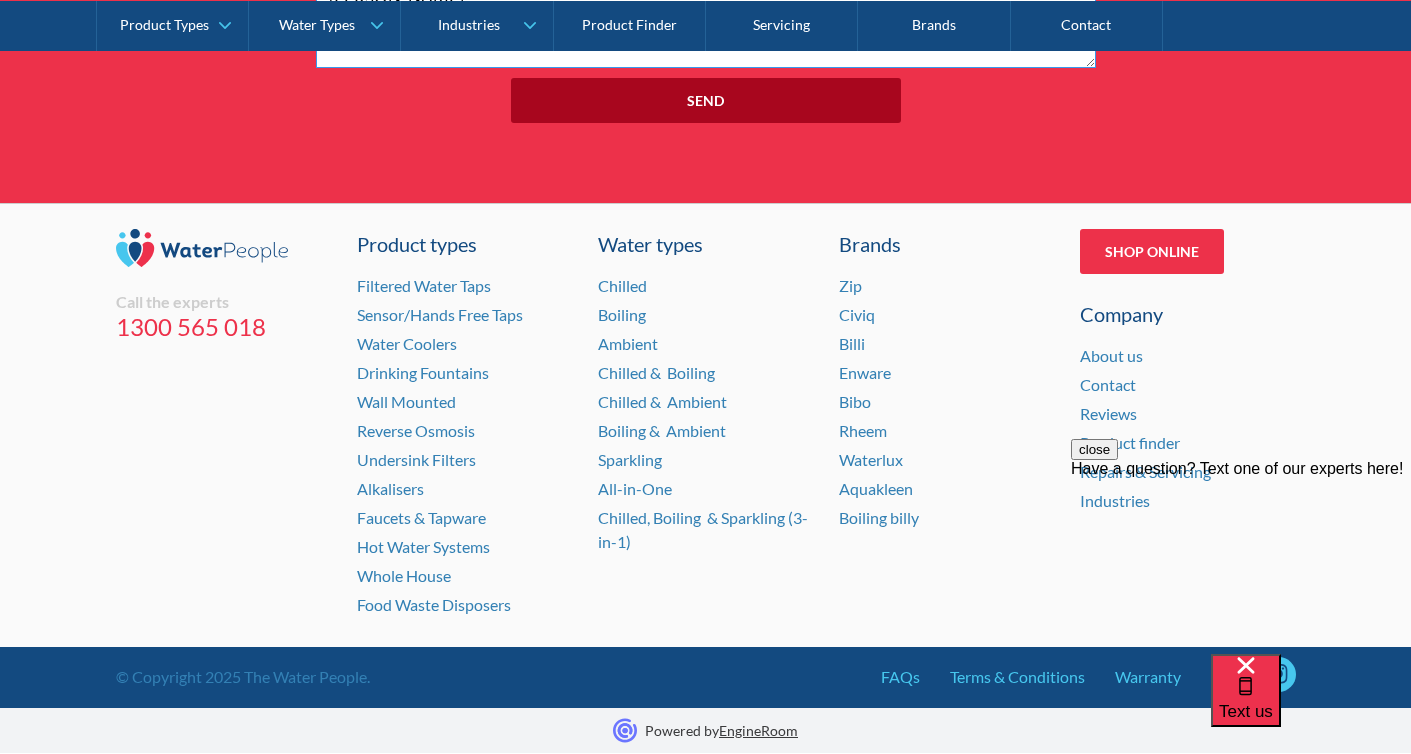type on "I am interested in a RO system, can you please advise approx cost for system and installation.
Thank you.
Andrea" 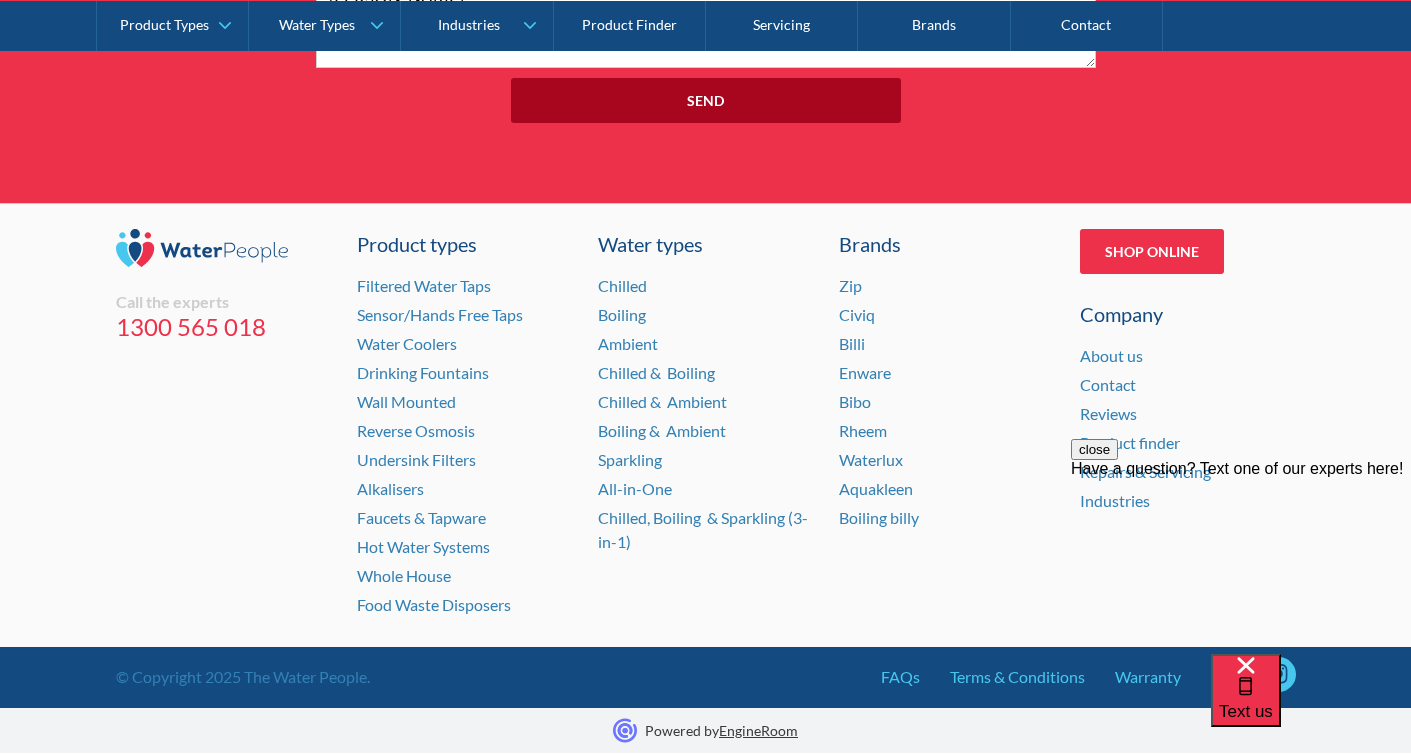 click on "Send" 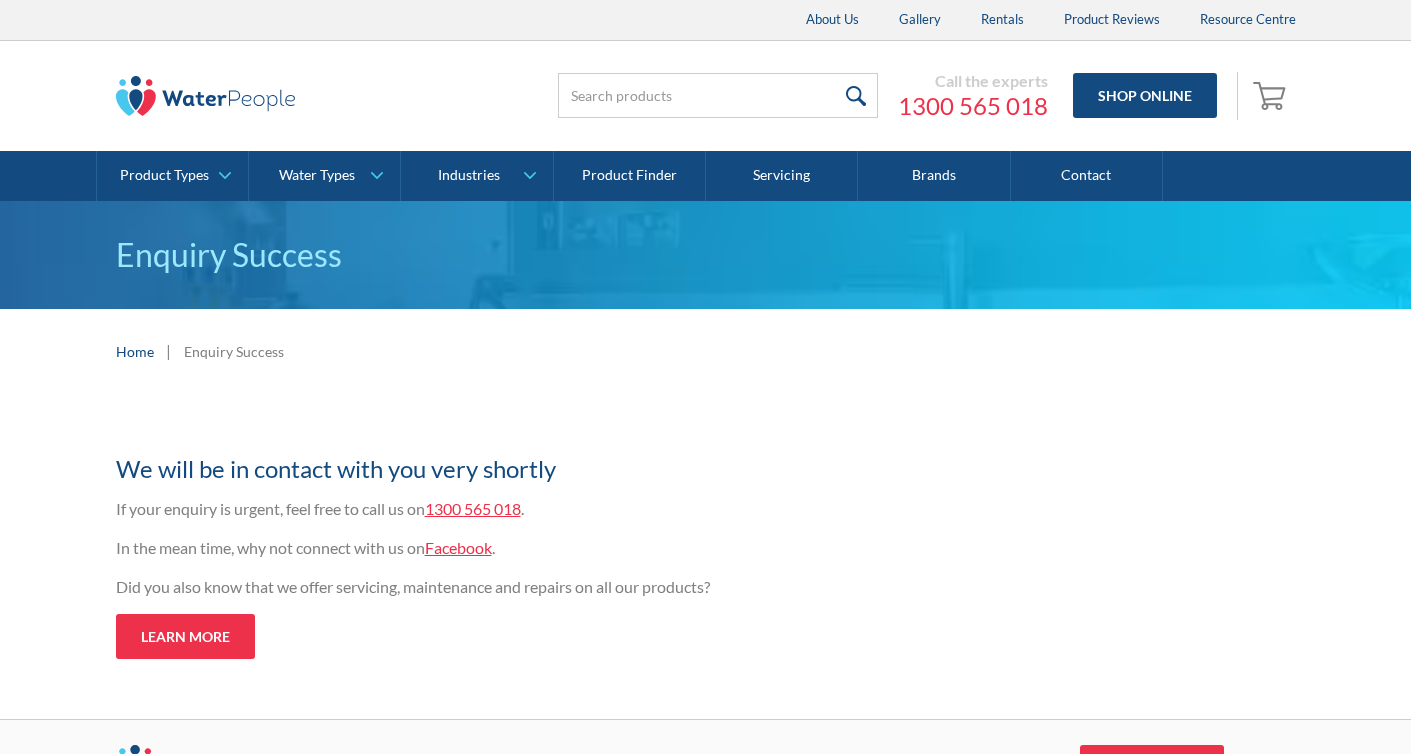 scroll, scrollTop: 0, scrollLeft: 0, axis: both 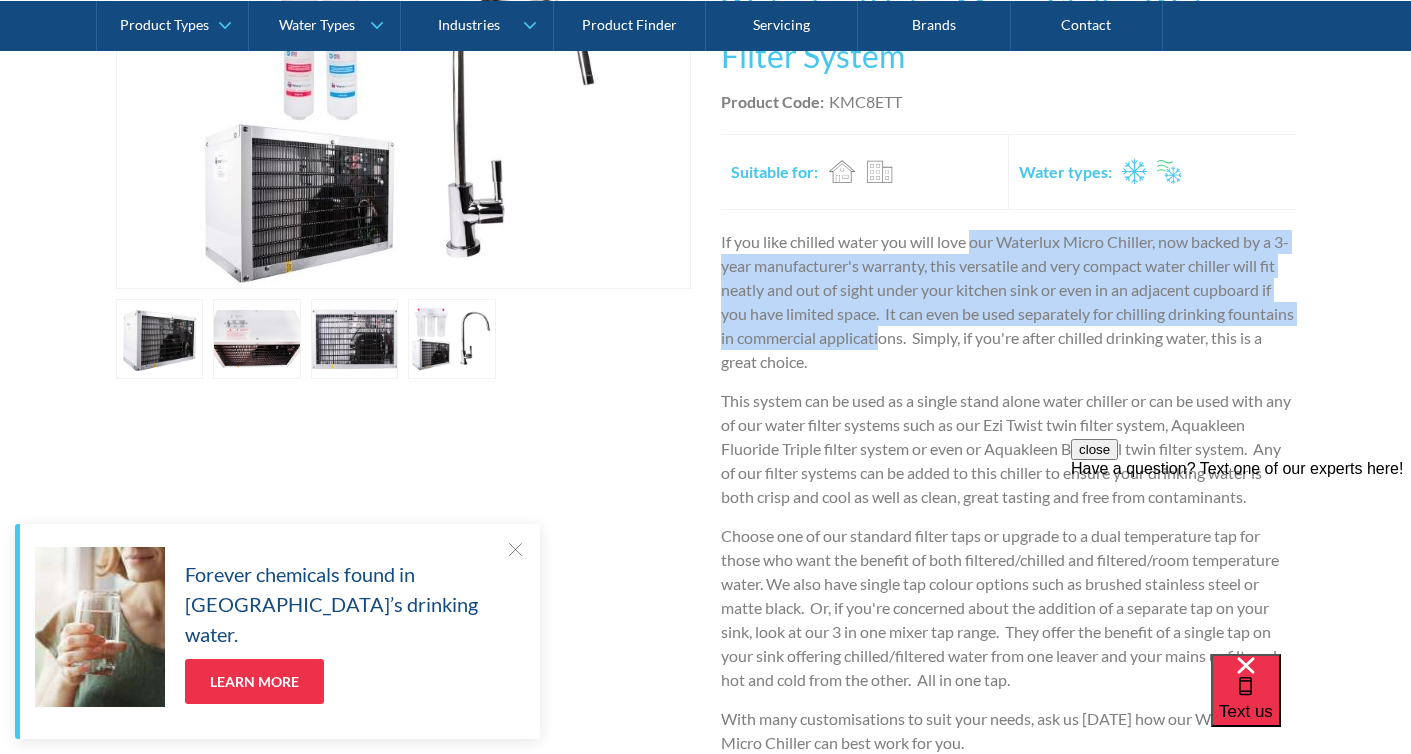 drag, startPoint x: 974, startPoint y: 241, endPoint x: 950, endPoint y: 327, distance: 89.28606 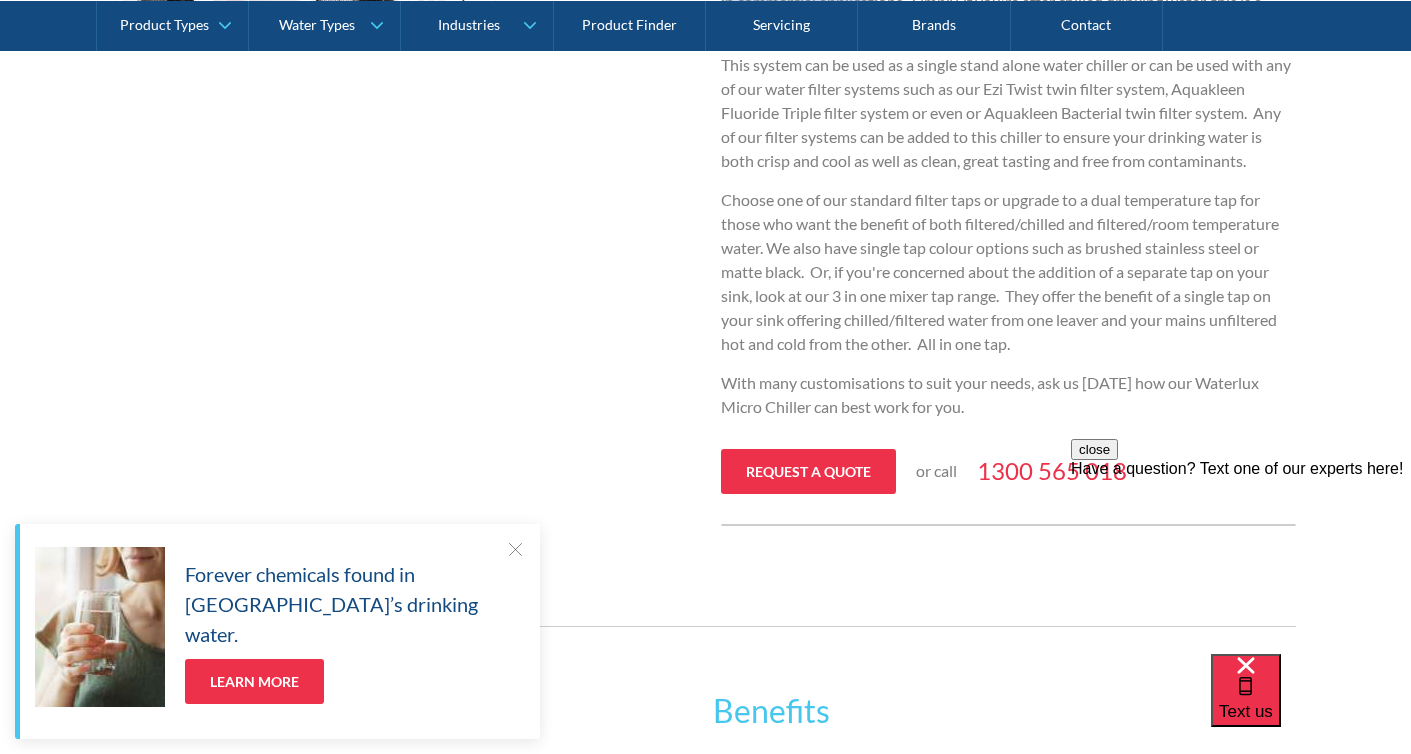 scroll, scrollTop: 827, scrollLeft: 0, axis: vertical 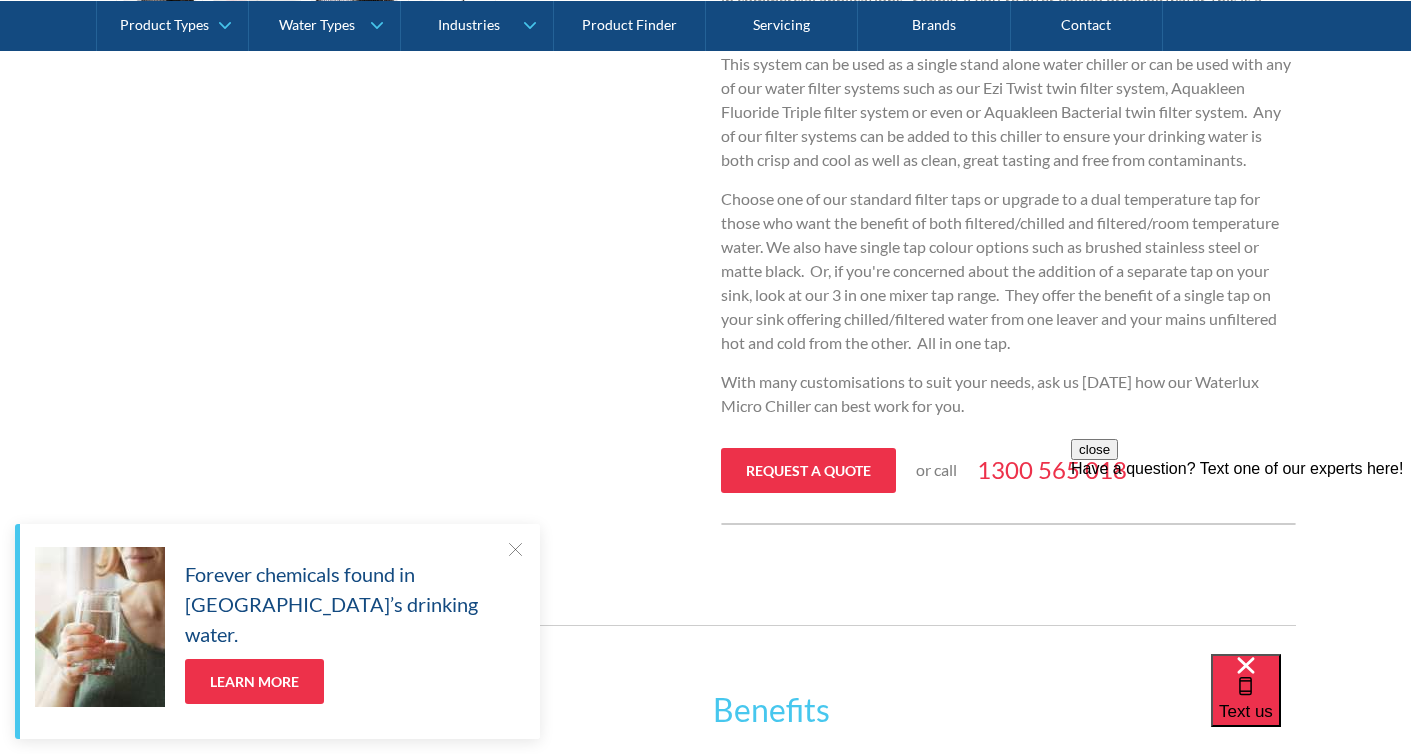 click at bounding box center [515, 549] 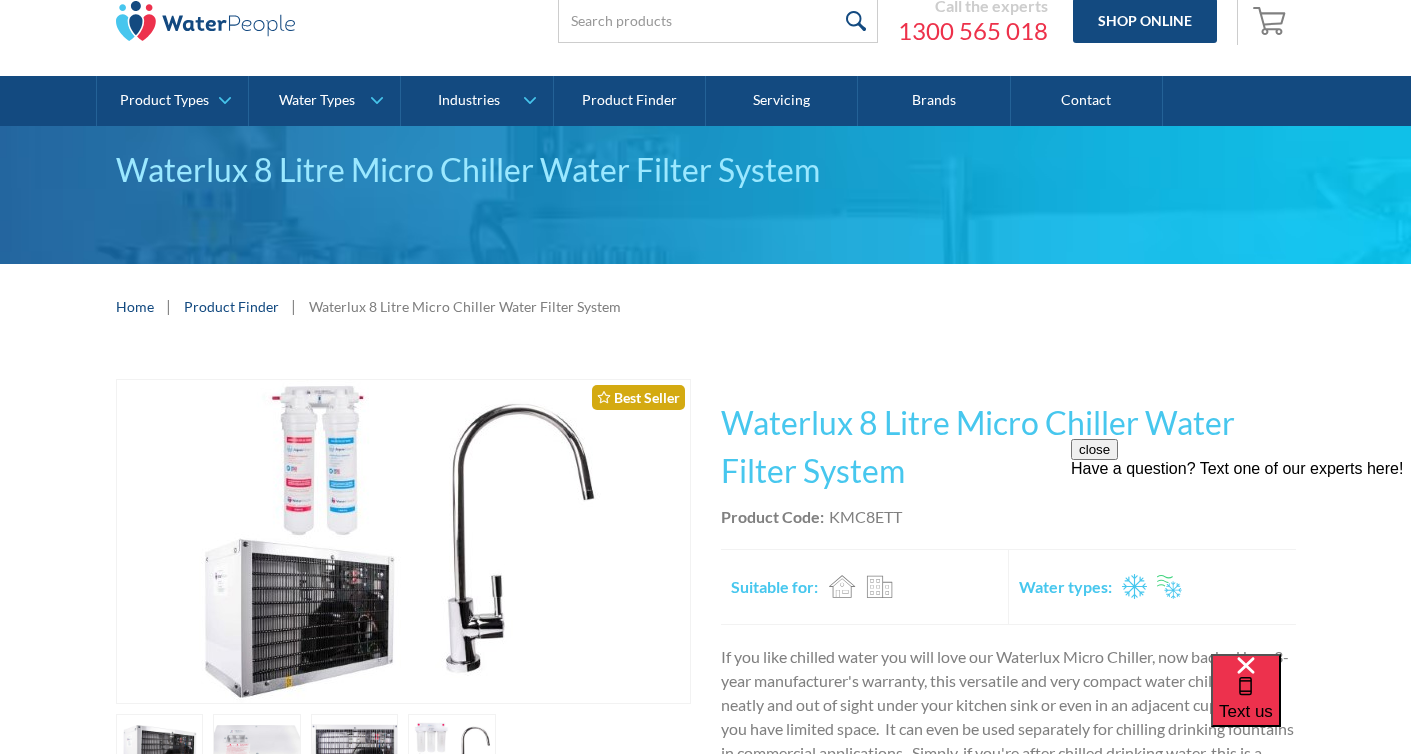 scroll, scrollTop: 91, scrollLeft: 0, axis: vertical 